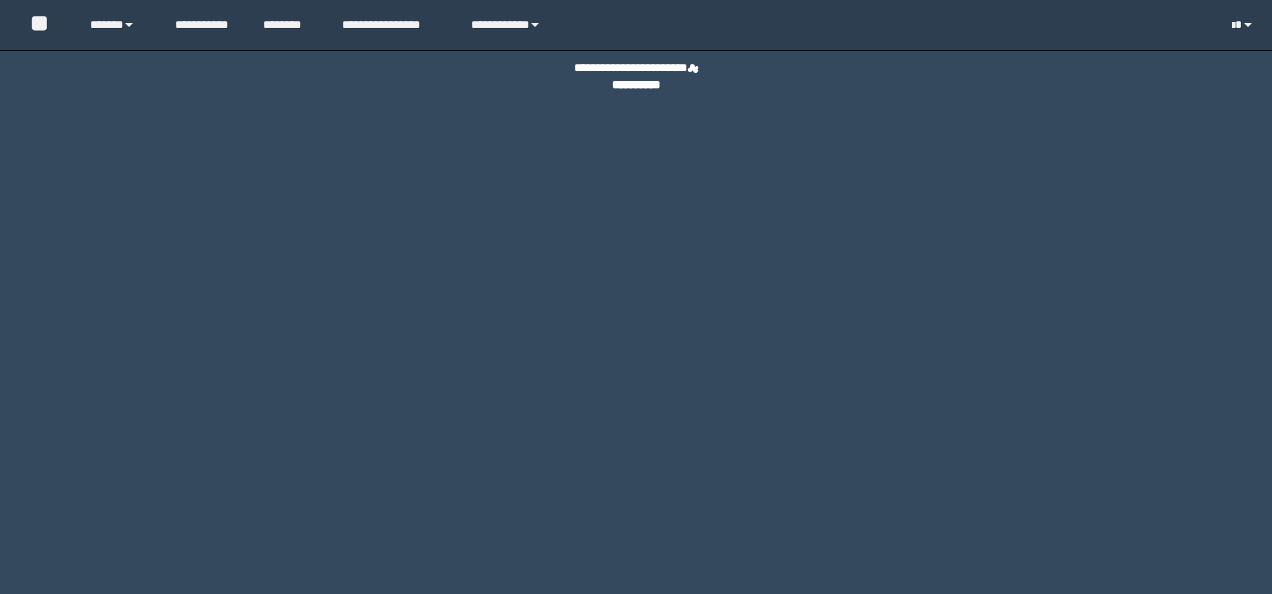 scroll, scrollTop: 0, scrollLeft: 0, axis: both 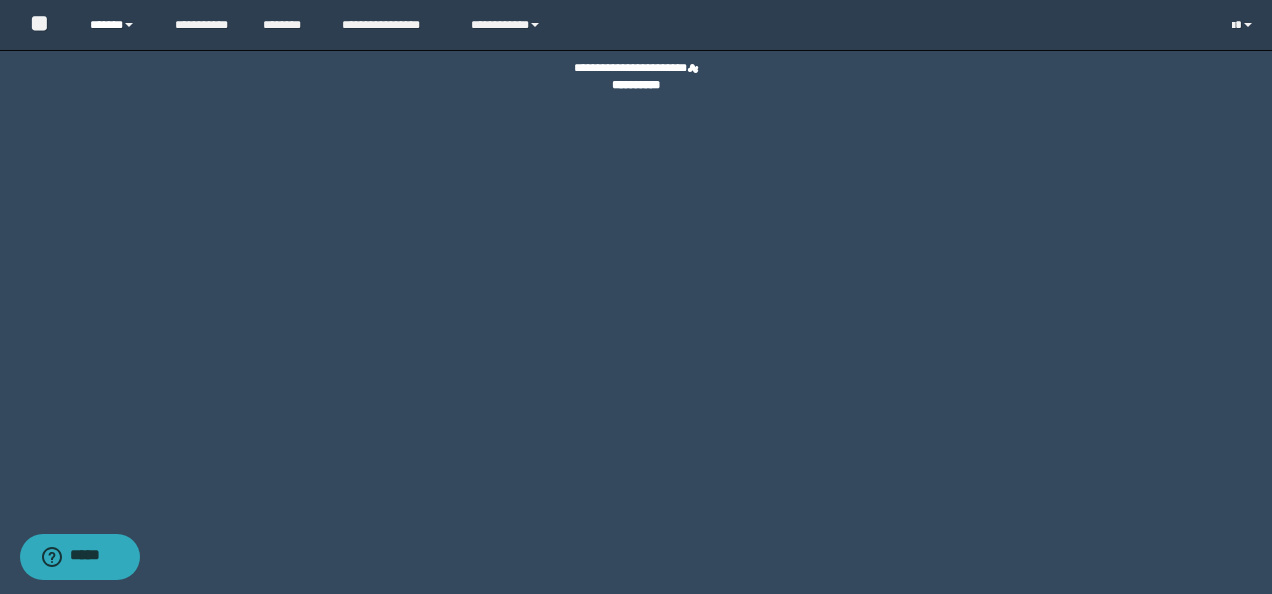 click on "******" at bounding box center (117, 25) 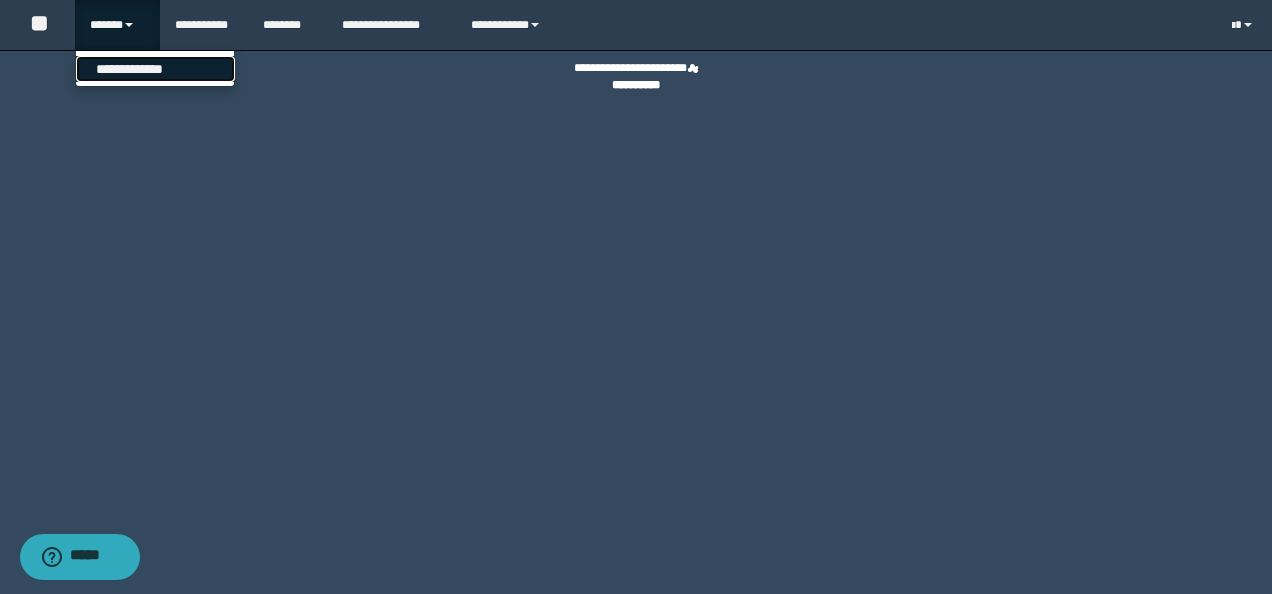 click on "**********" at bounding box center [155, 69] 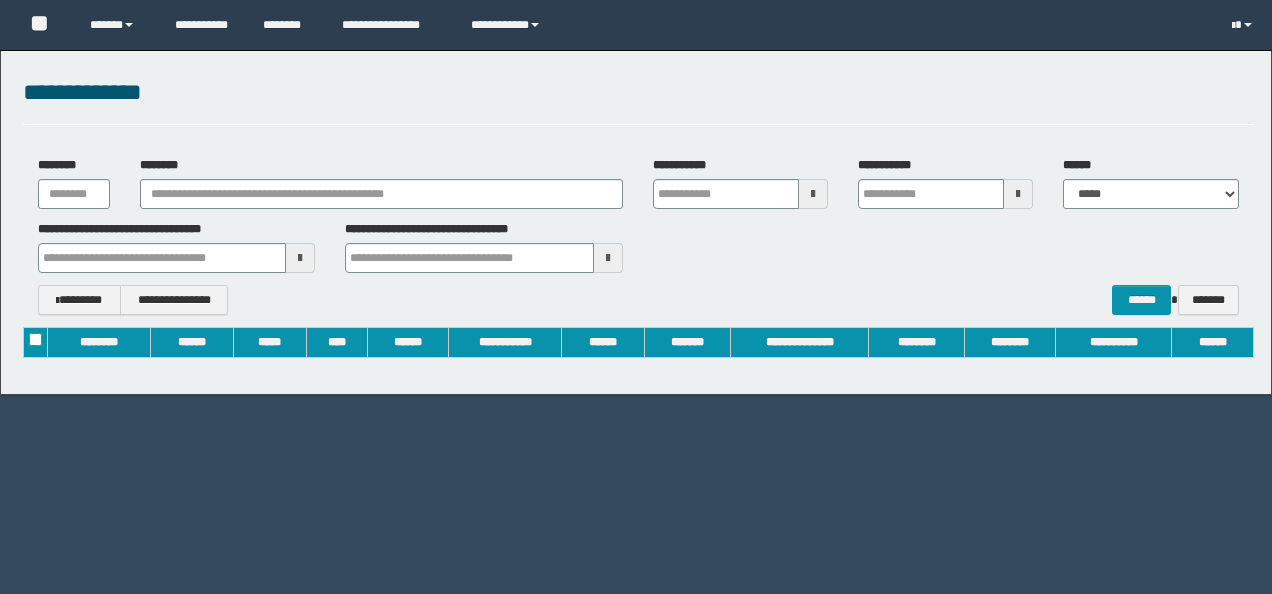 scroll, scrollTop: 0, scrollLeft: 0, axis: both 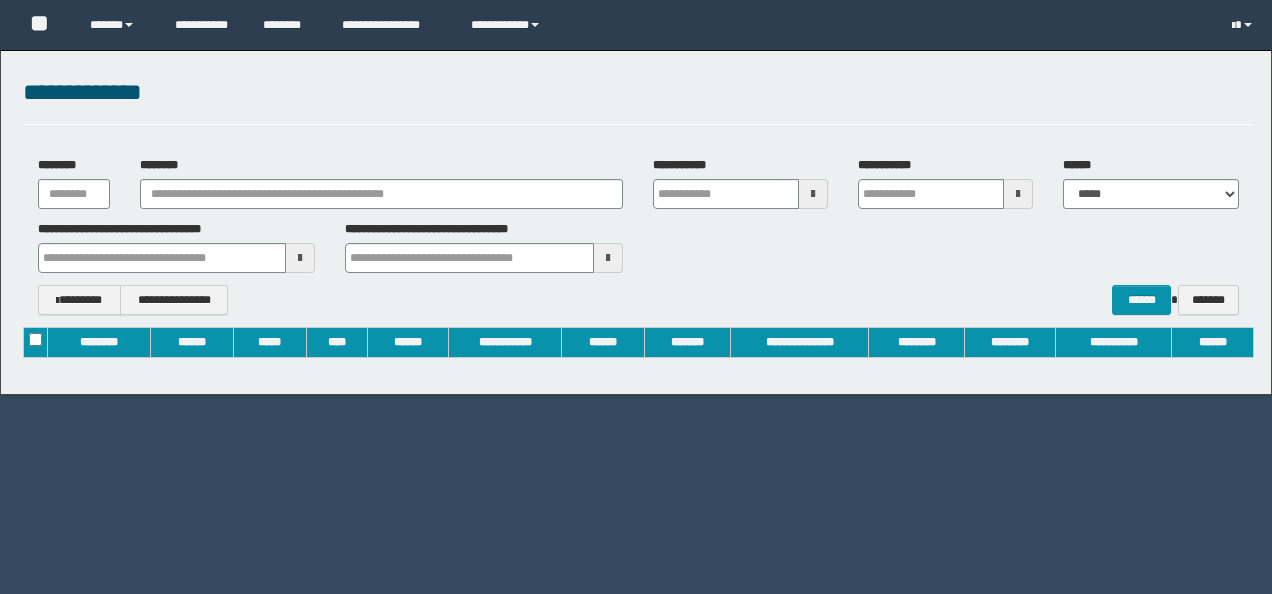 type on "**********" 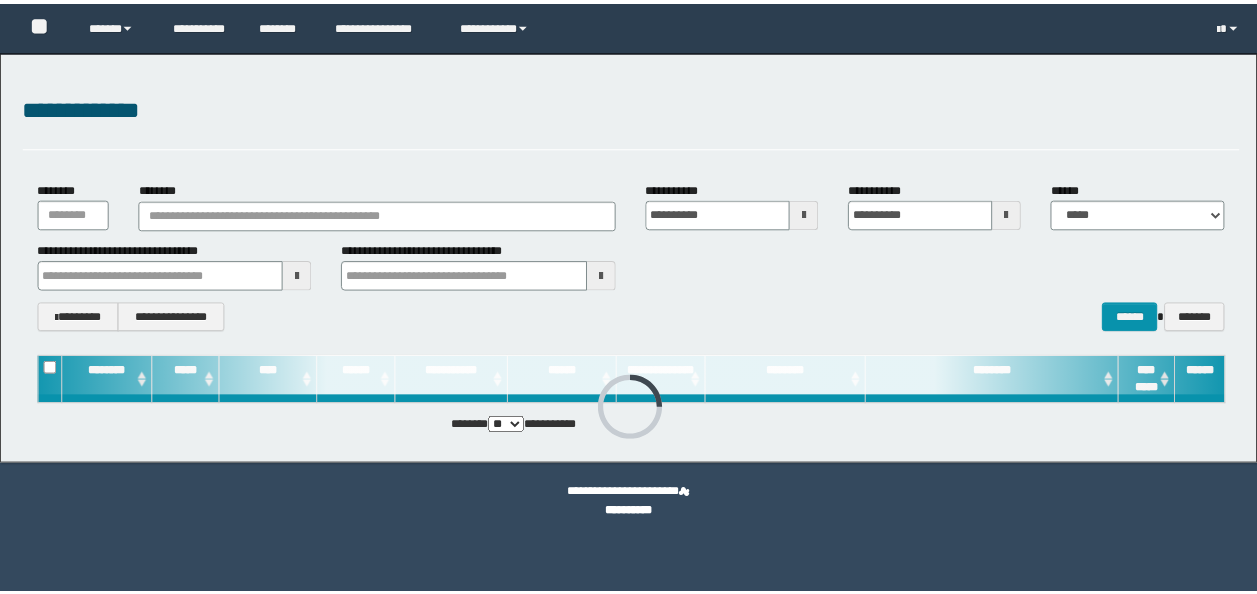 scroll, scrollTop: 0, scrollLeft: 0, axis: both 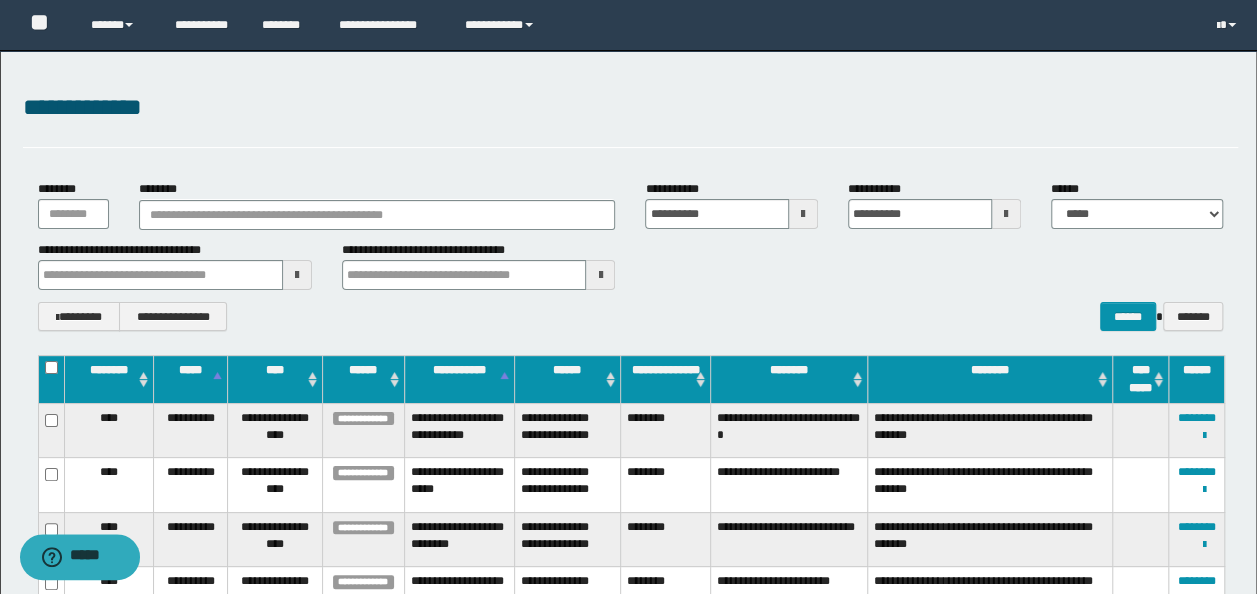 type 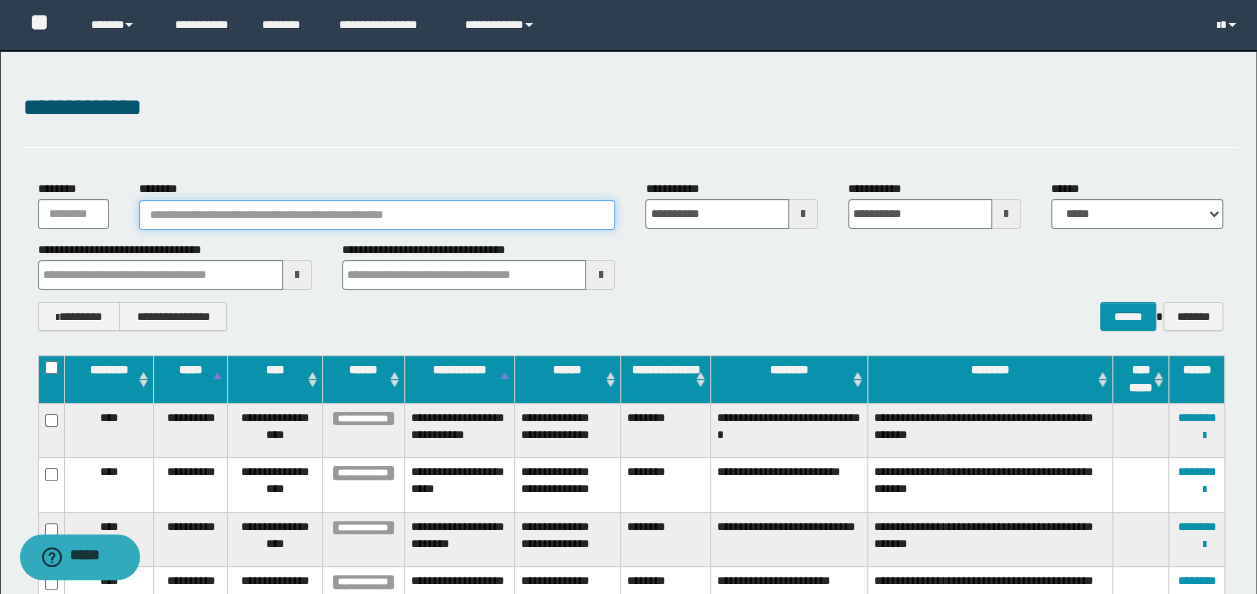click on "********" at bounding box center [377, 215] 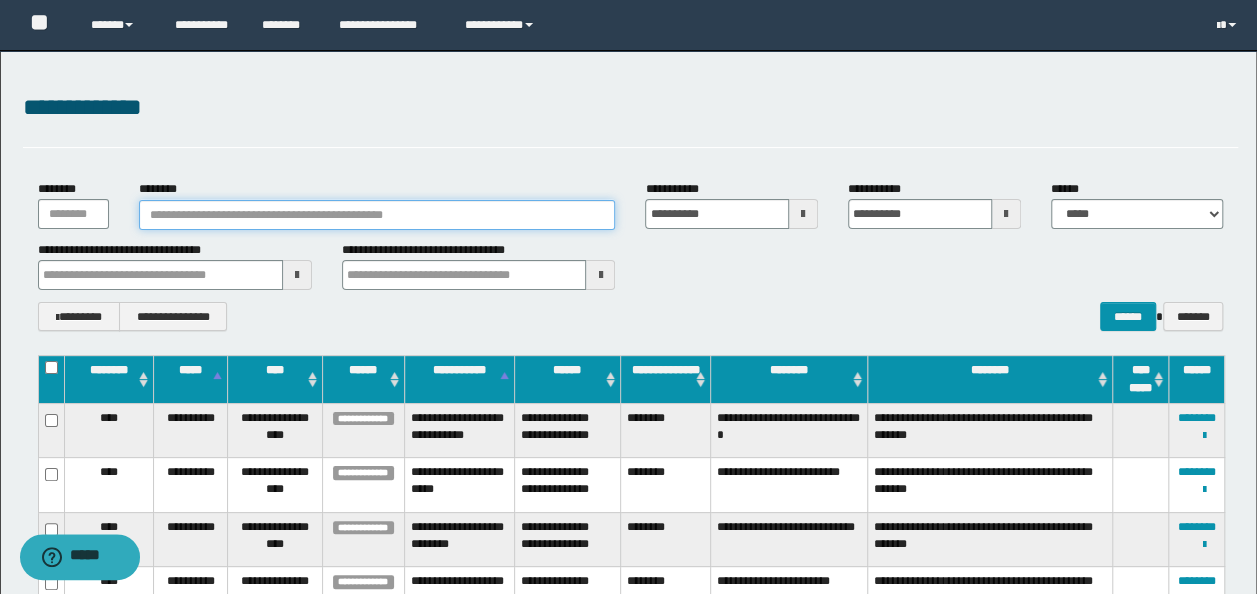 paste on "********" 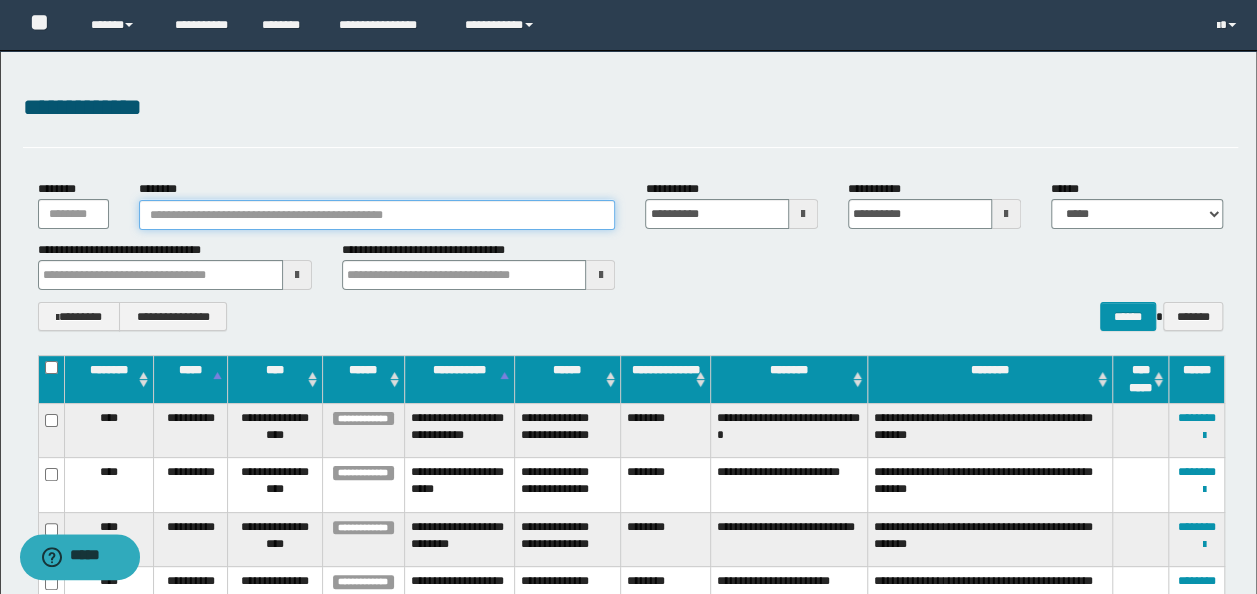 type on "********" 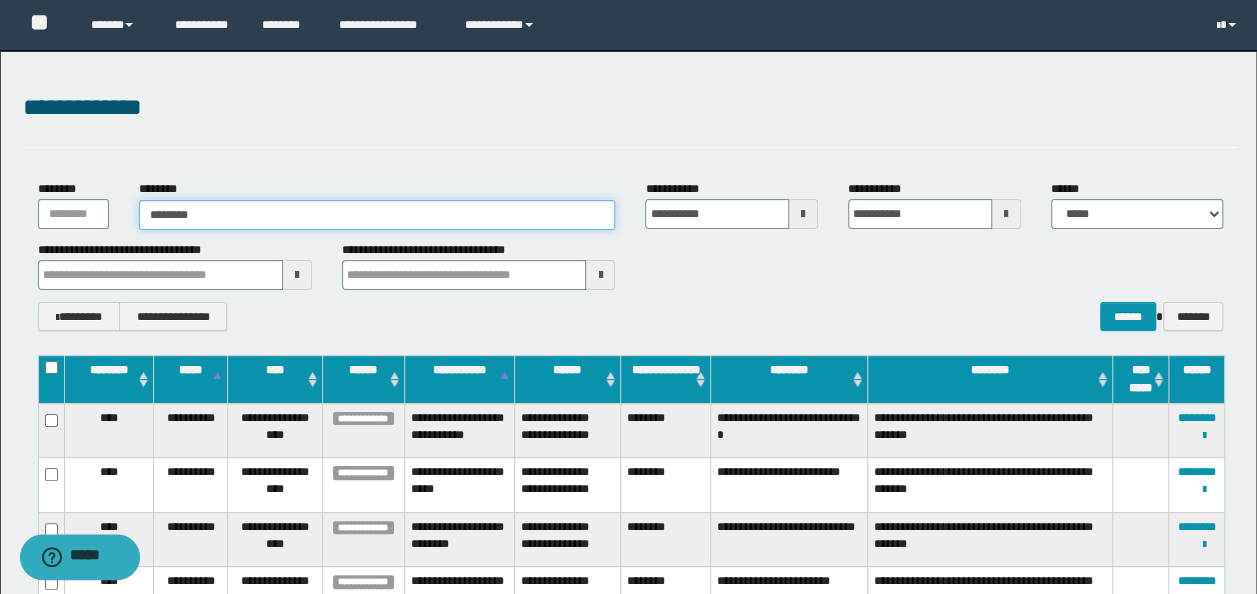 type 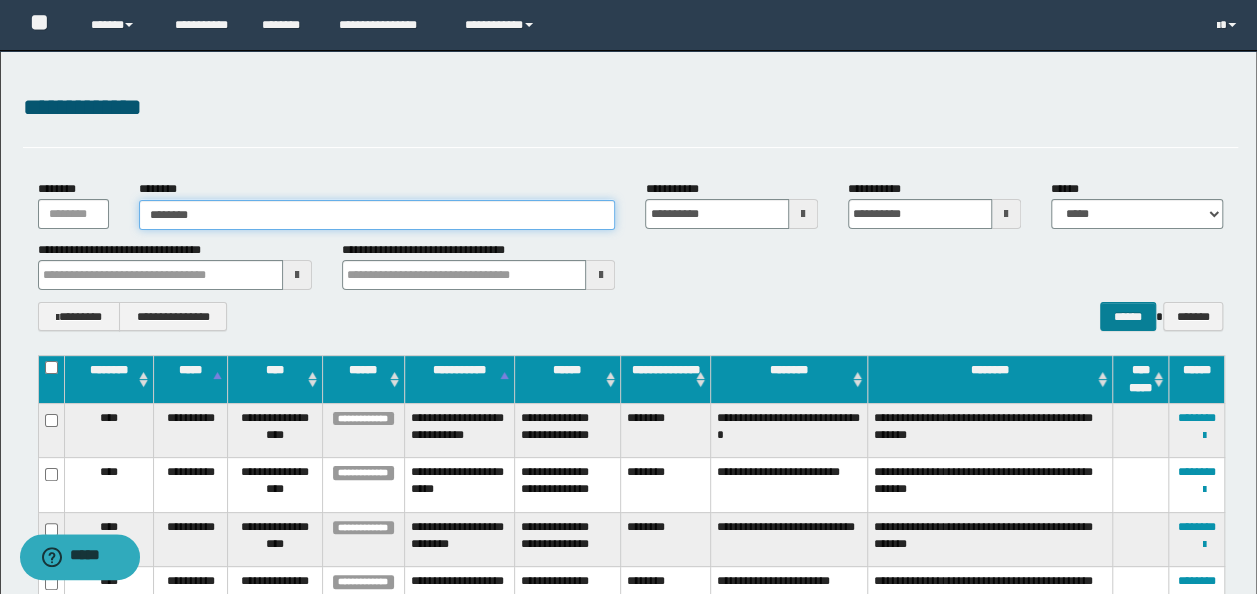 type on "********" 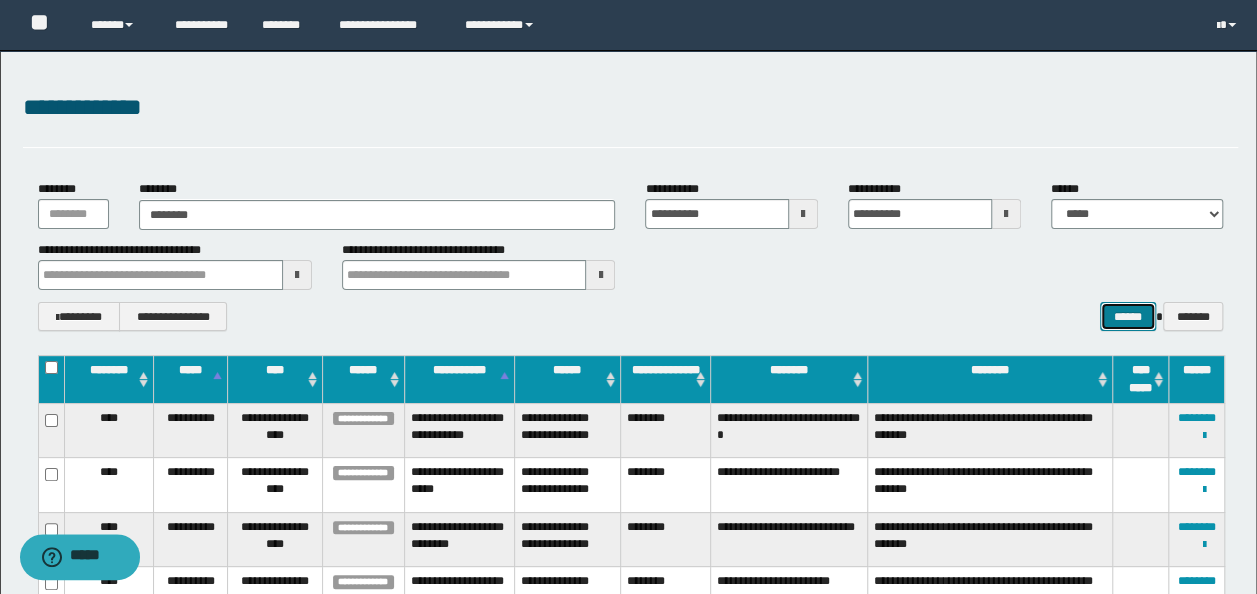 click on "******" at bounding box center [1128, 316] 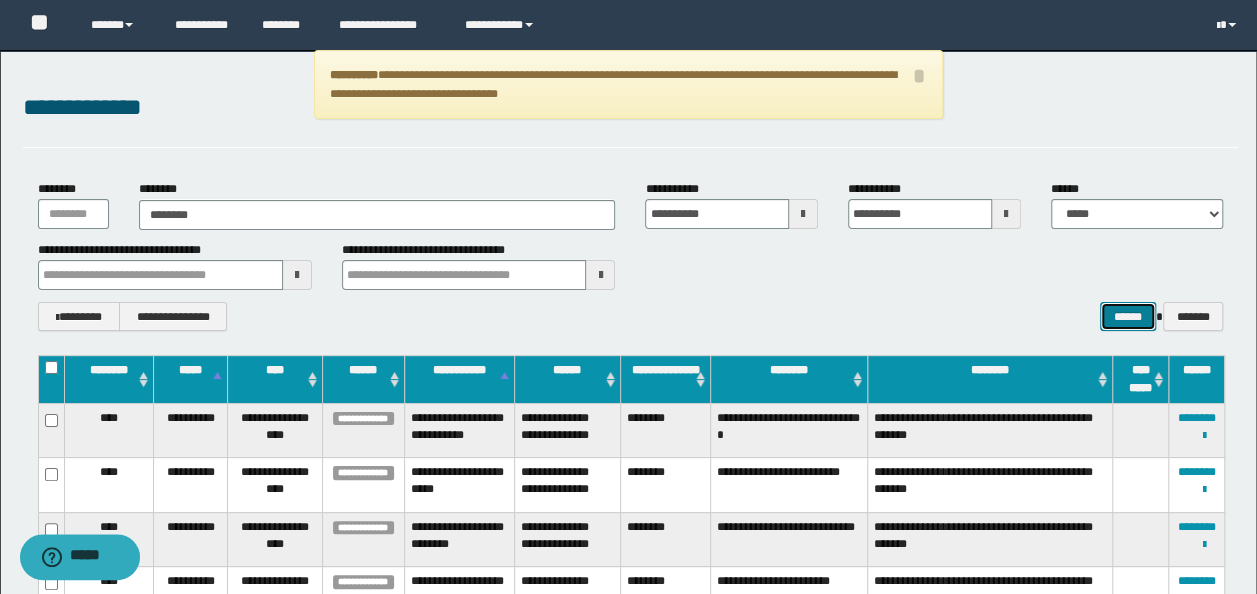 type 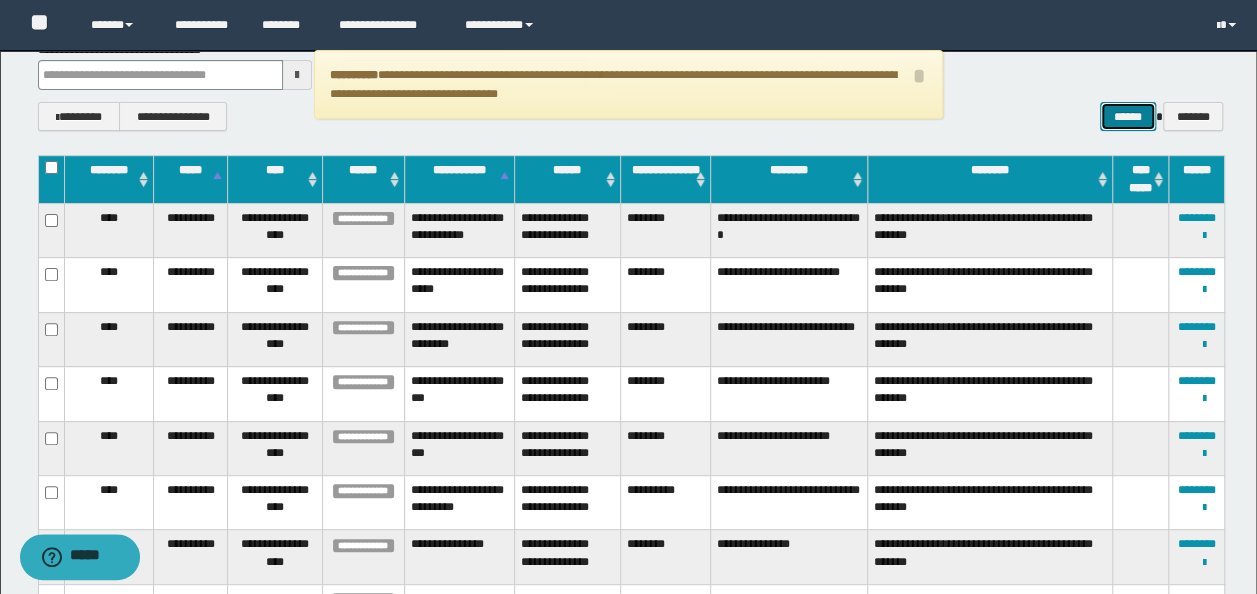 scroll, scrollTop: 100, scrollLeft: 0, axis: vertical 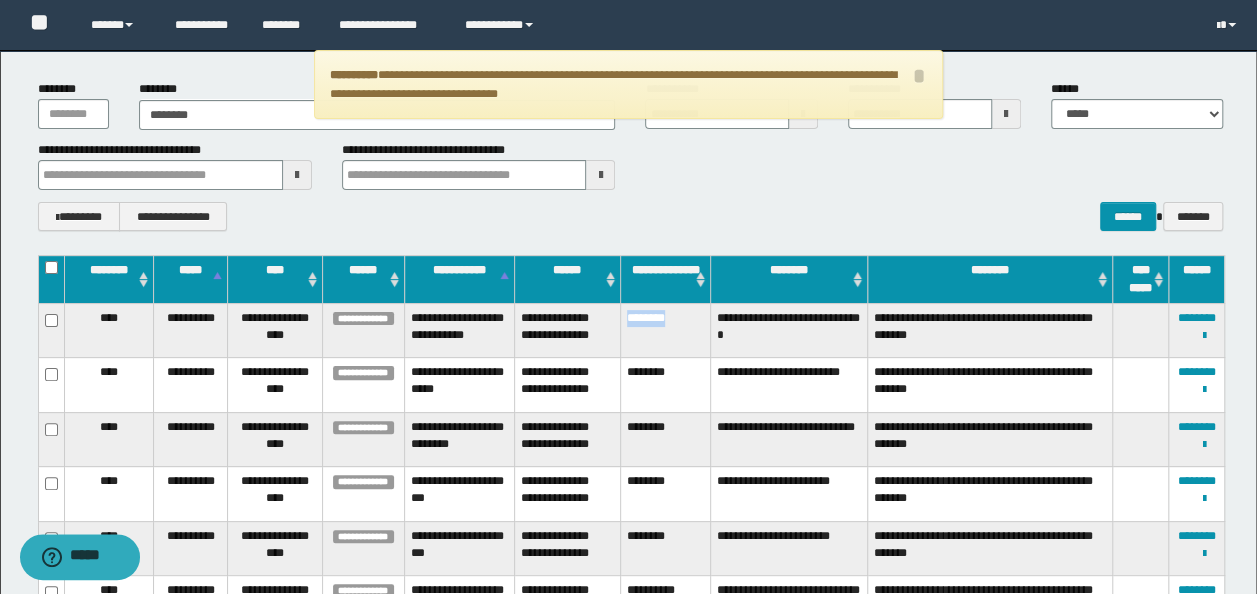 drag, startPoint x: 627, startPoint y: 316, endPoint x: 674, endPoint y: 313, distance: 47.095646 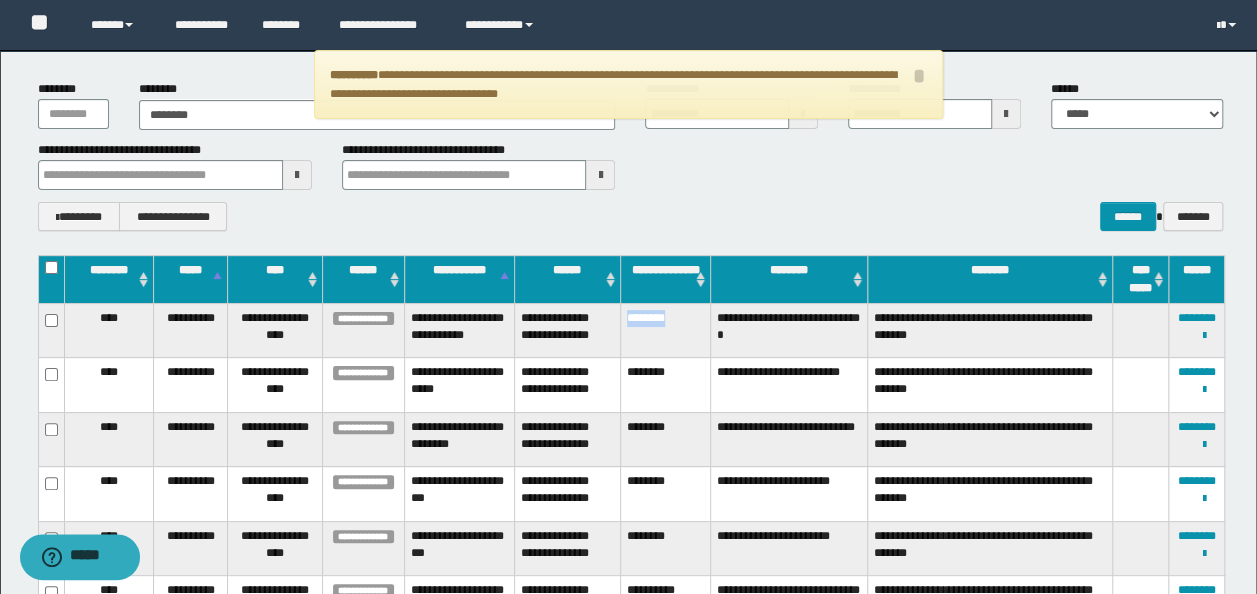 copy on "********" 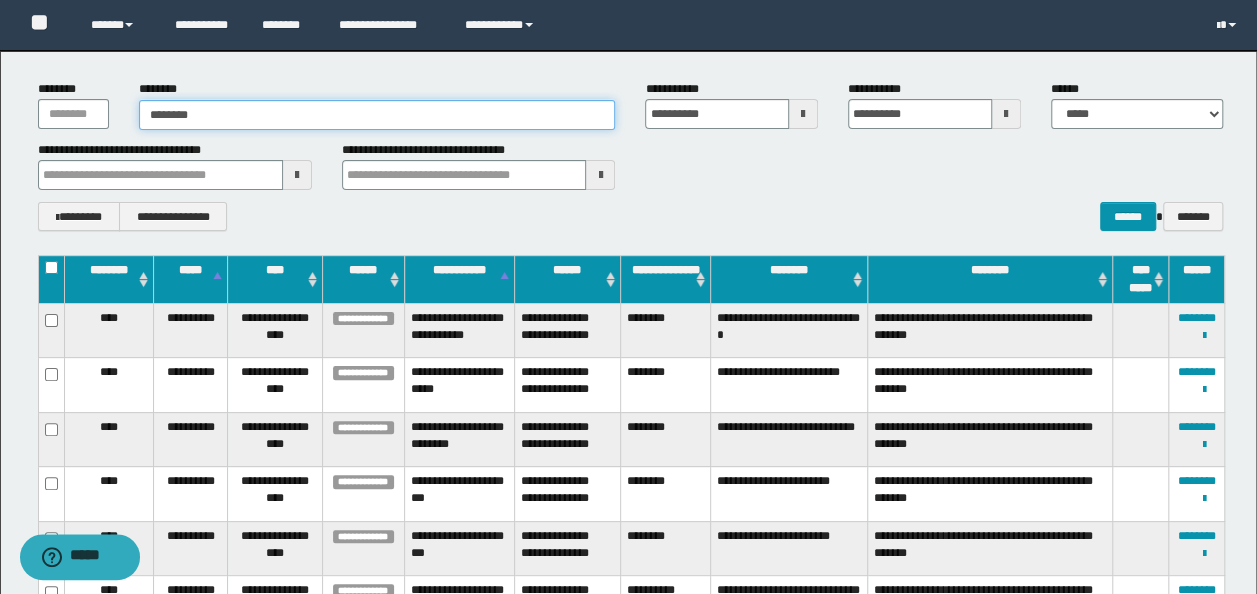 drag, startPoint x: 219, startPoint y: 112, endPoint x: 146, endPoint y: 112, distance: 73 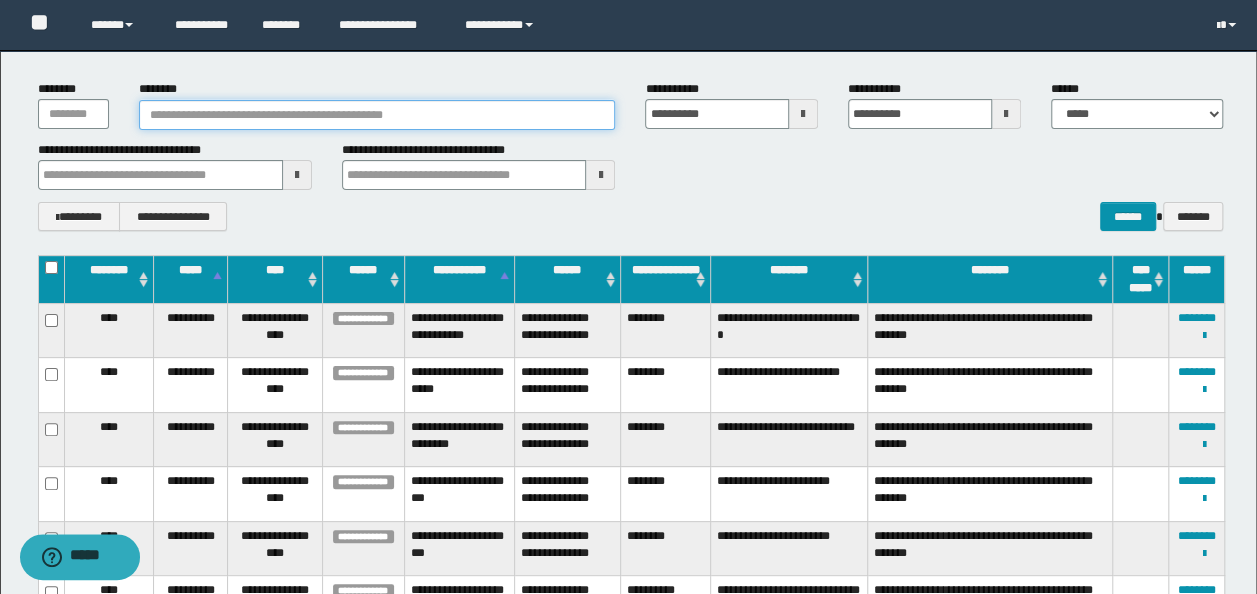 paste on "********" 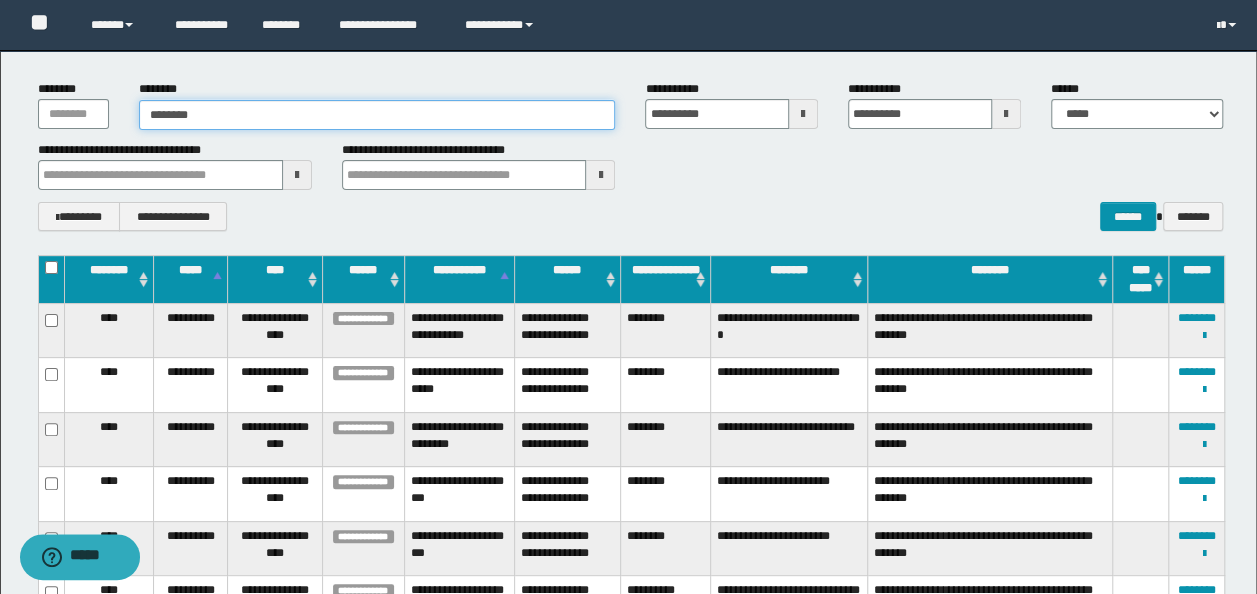 type on "********" 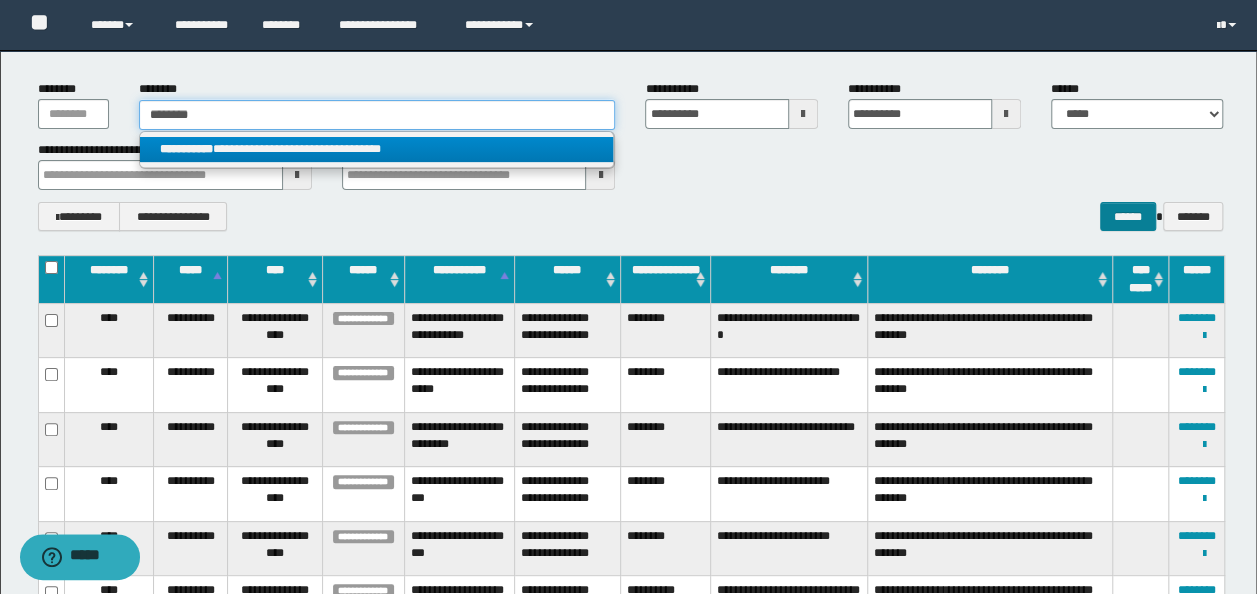 type on "********" 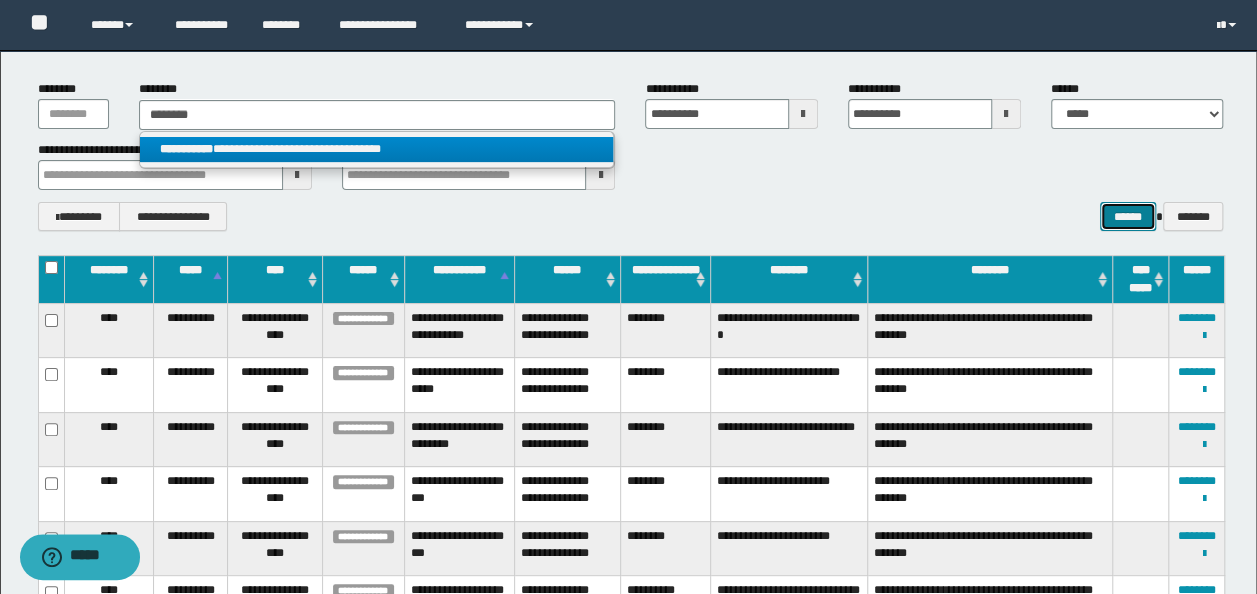 type 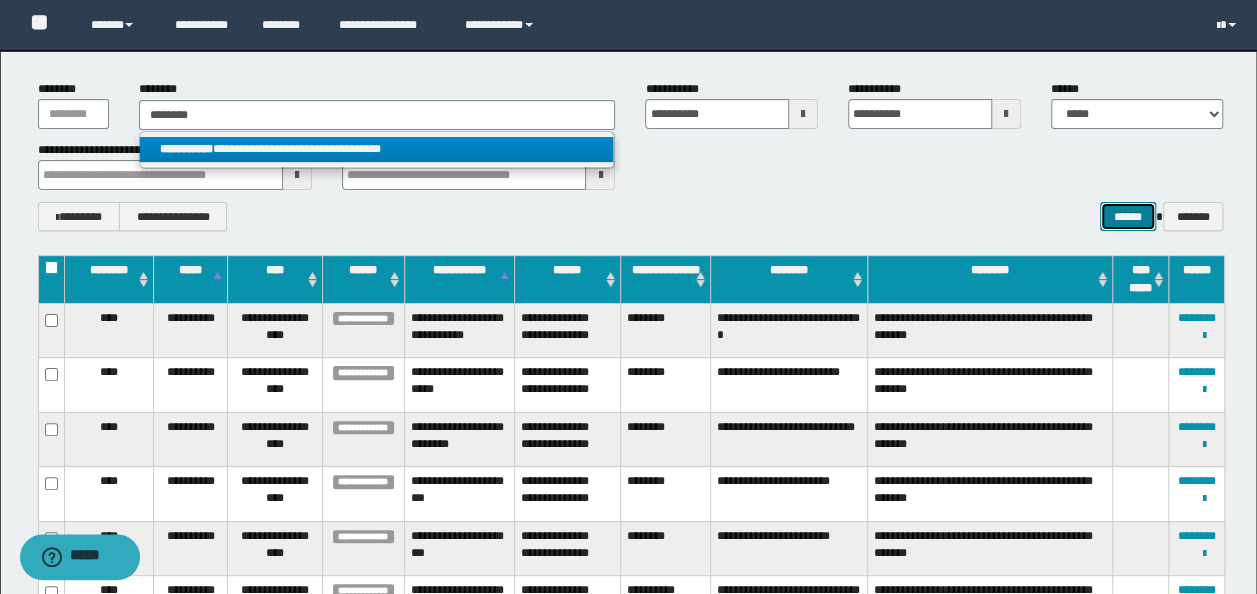 click on "******" at bounding box center [1128, 216] 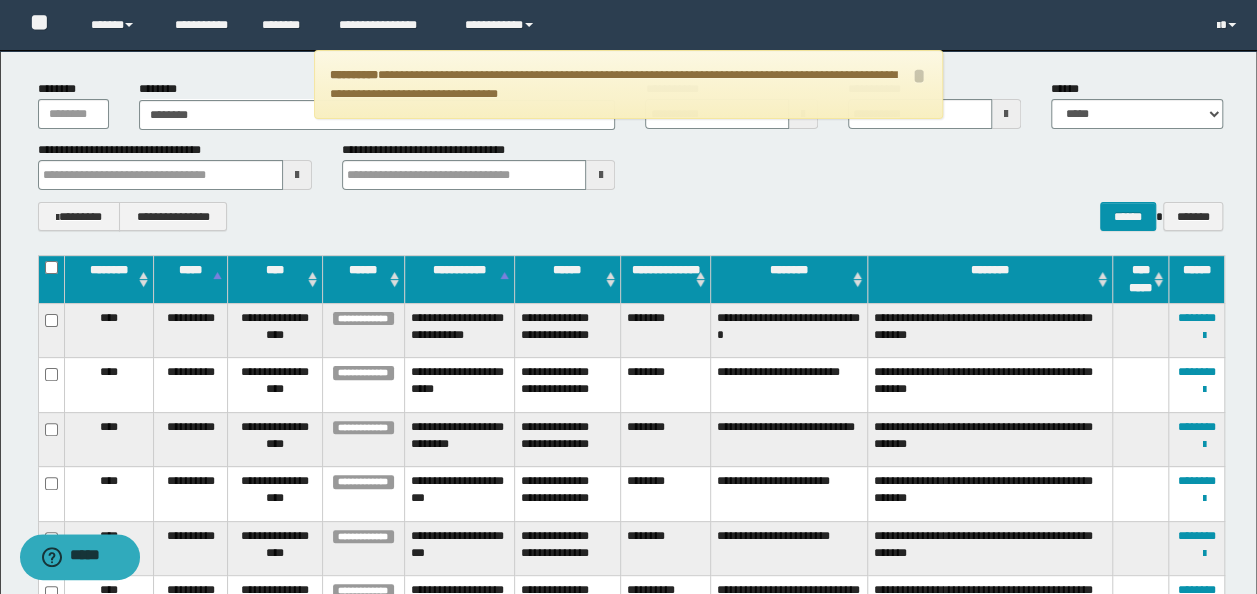 click on "**********" at bounding box center [631, 155] 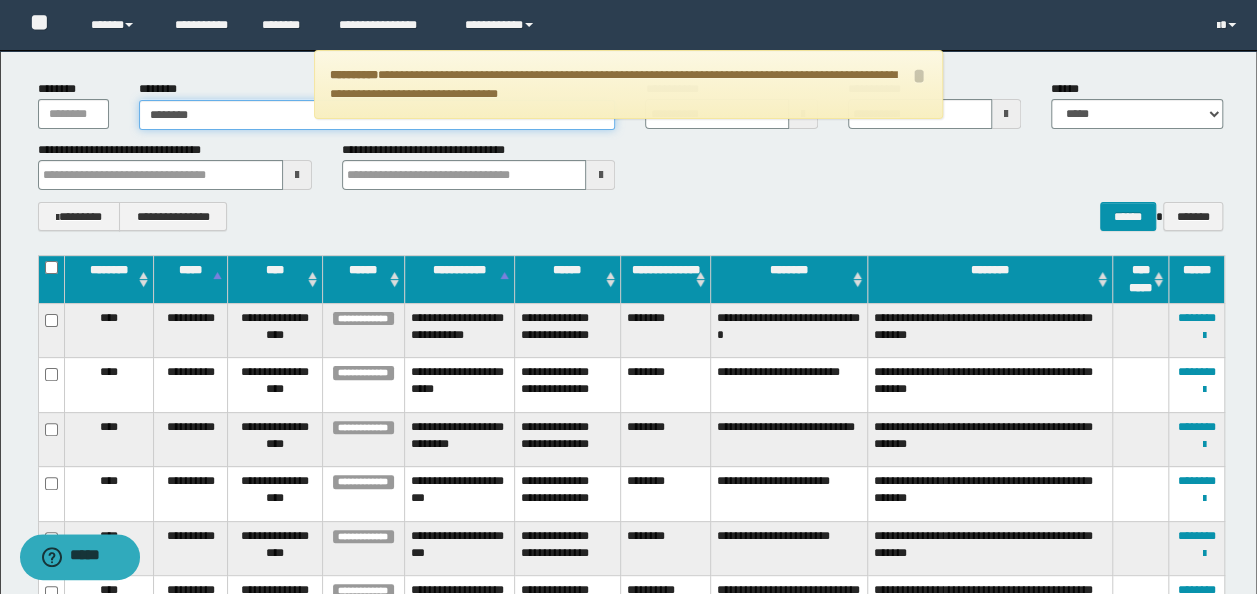 type on "********" 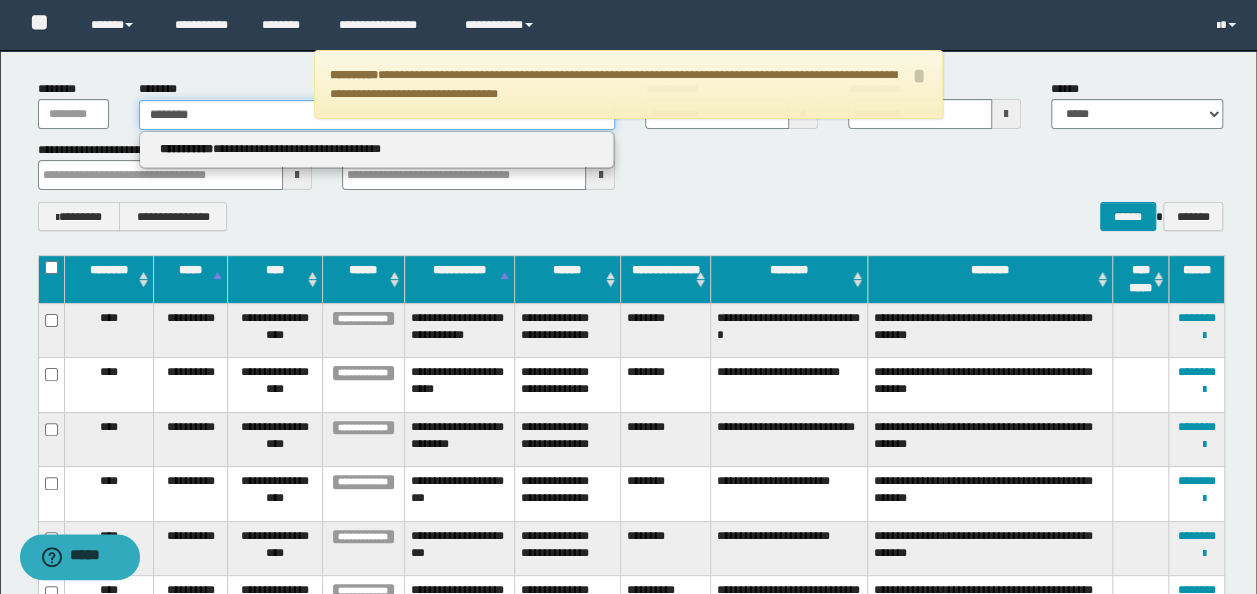 click on "********" at bounding box center (377, 115) 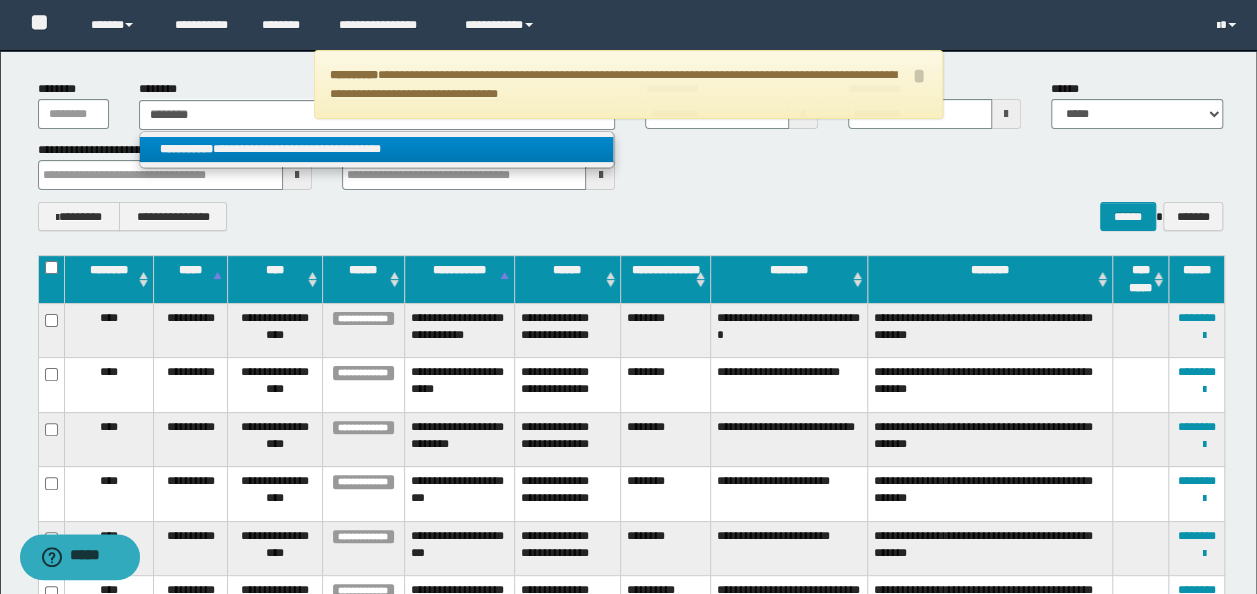 click on "**********" at bounding box center [186, 149] 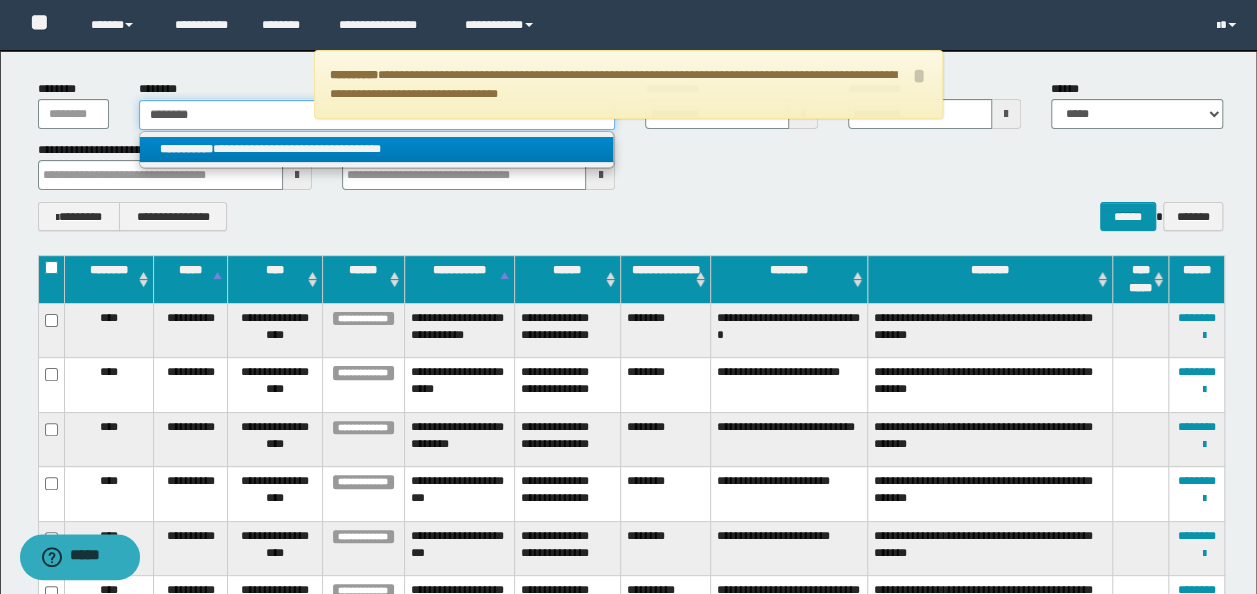 type 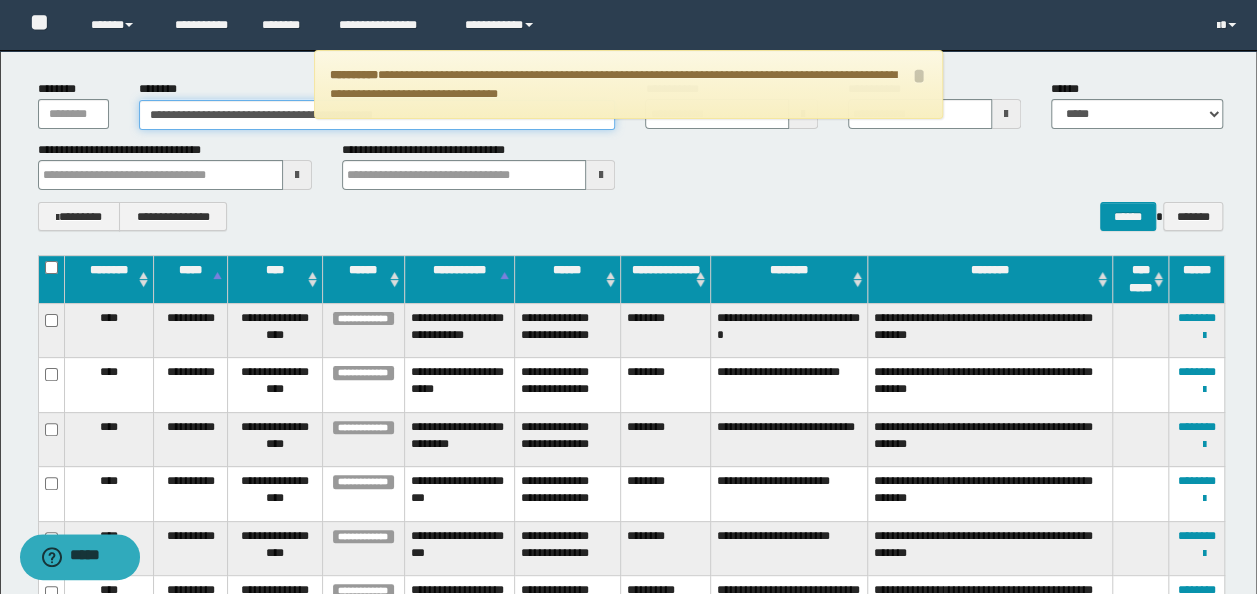 scroll, scrollTop: 28, scrollLeft: 0, axis: vertical 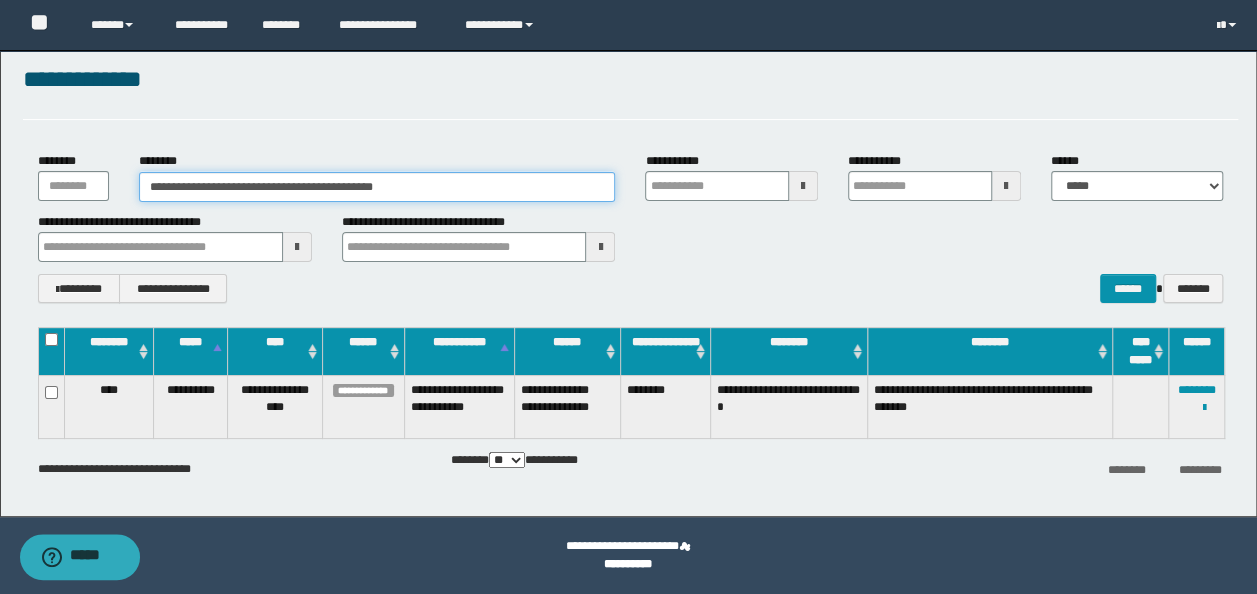 type 